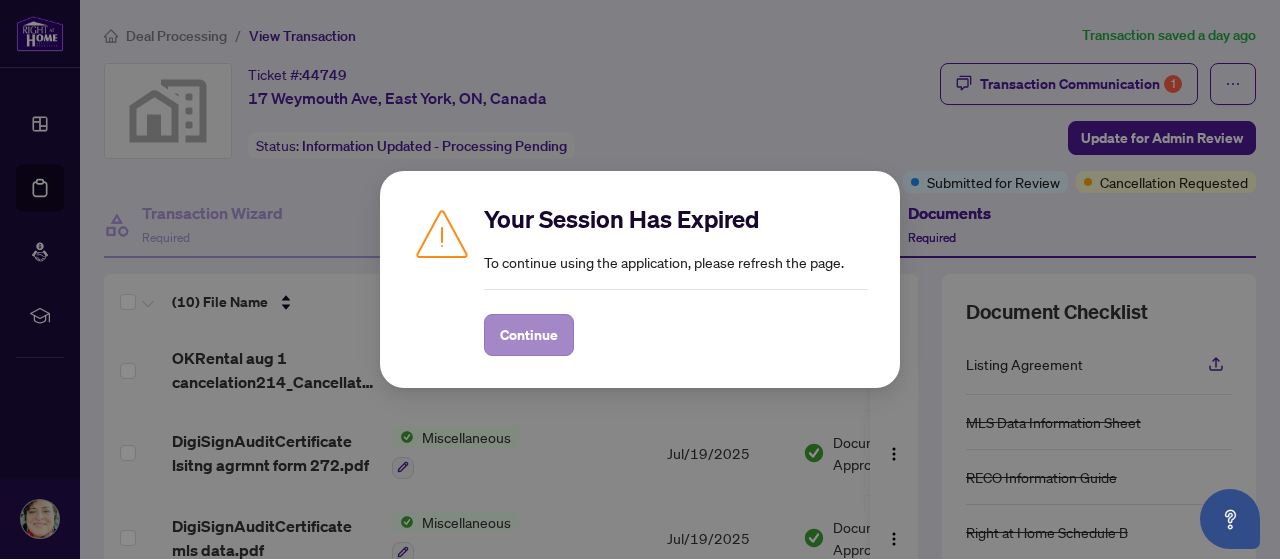 scroll, scrollTop: 0, scrollLeft: 0, axis: both 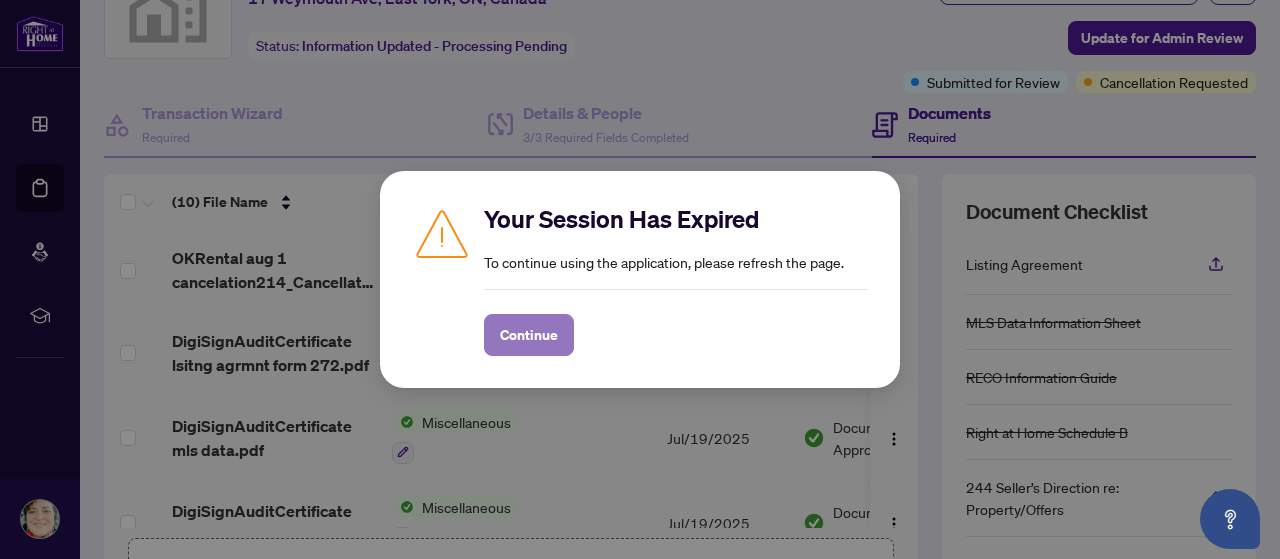 click on "Continue" at bounding box center (529, 335) 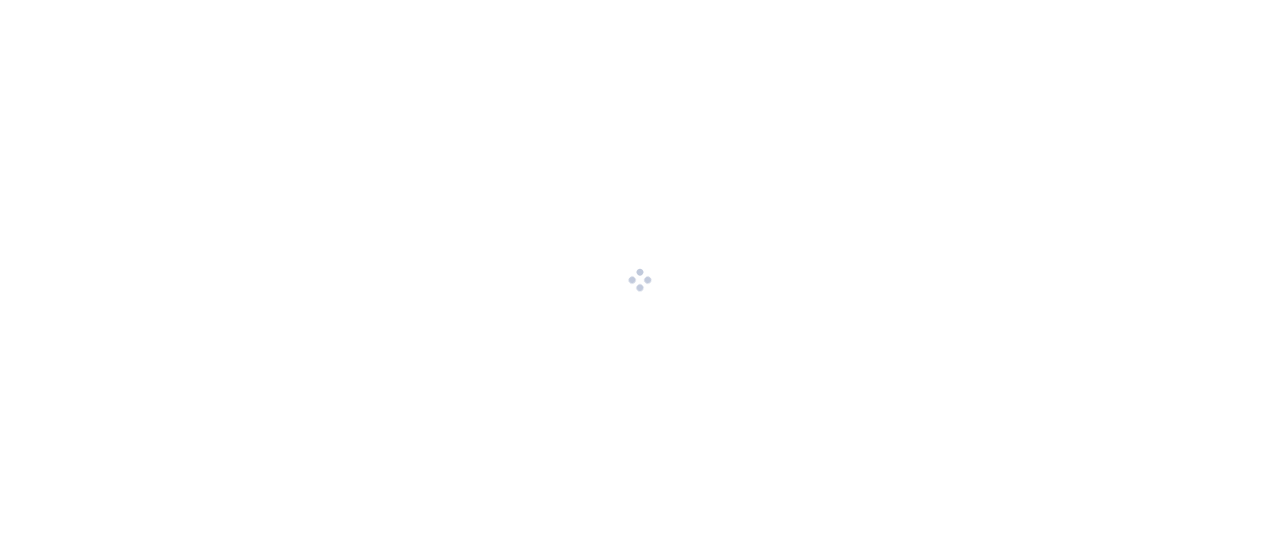 scroll, scrollTop: 0, scrollLeft: 0, axis: both 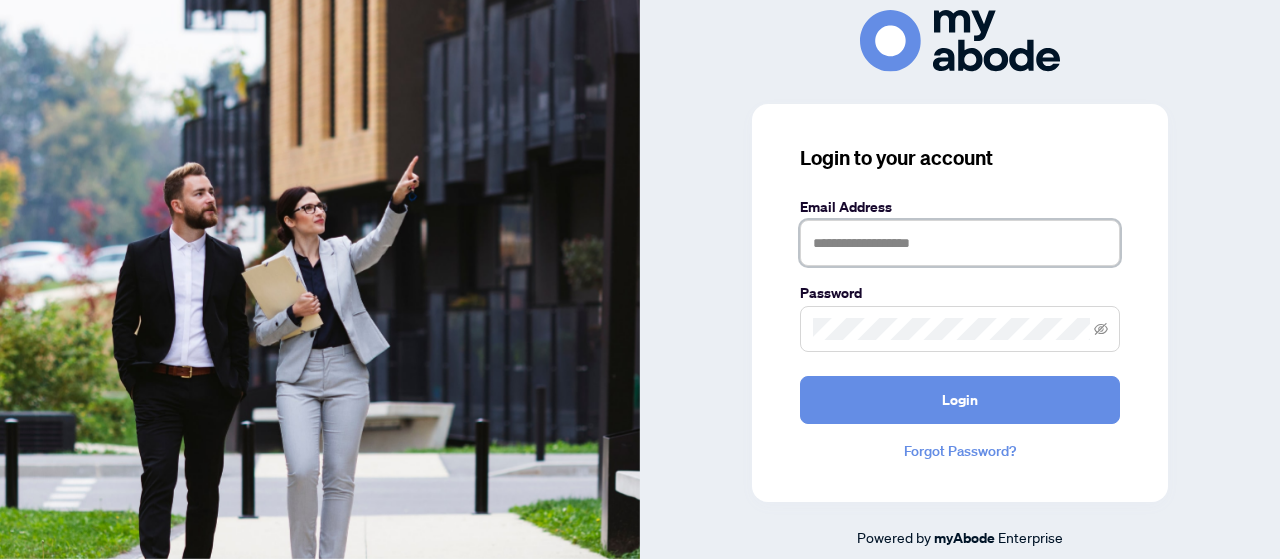 click at bounding box center [960, 243] 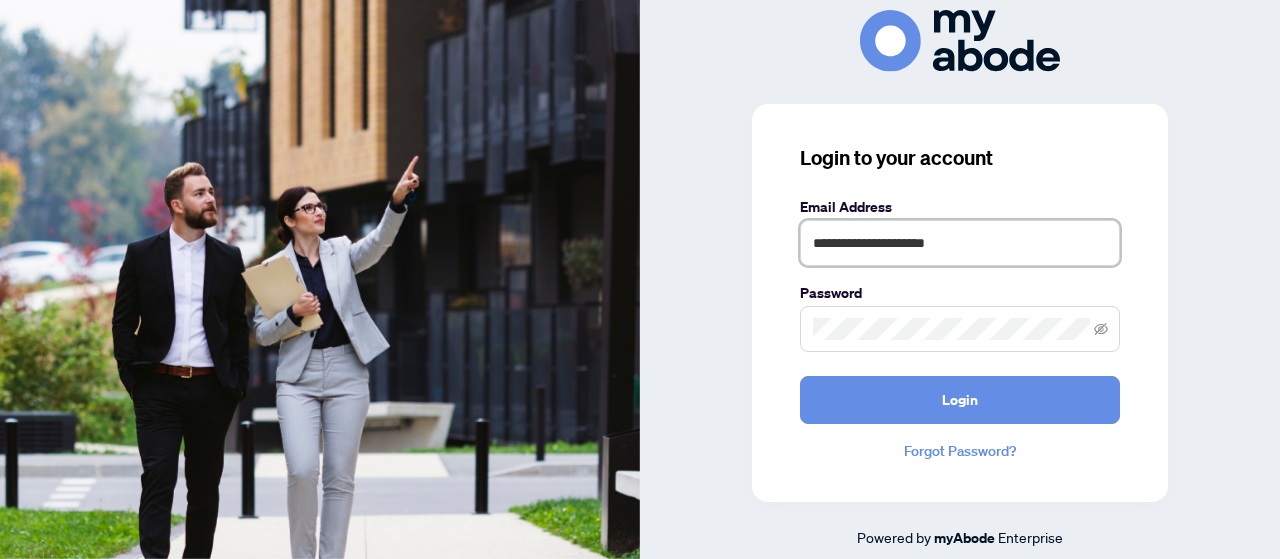 type on "**********" 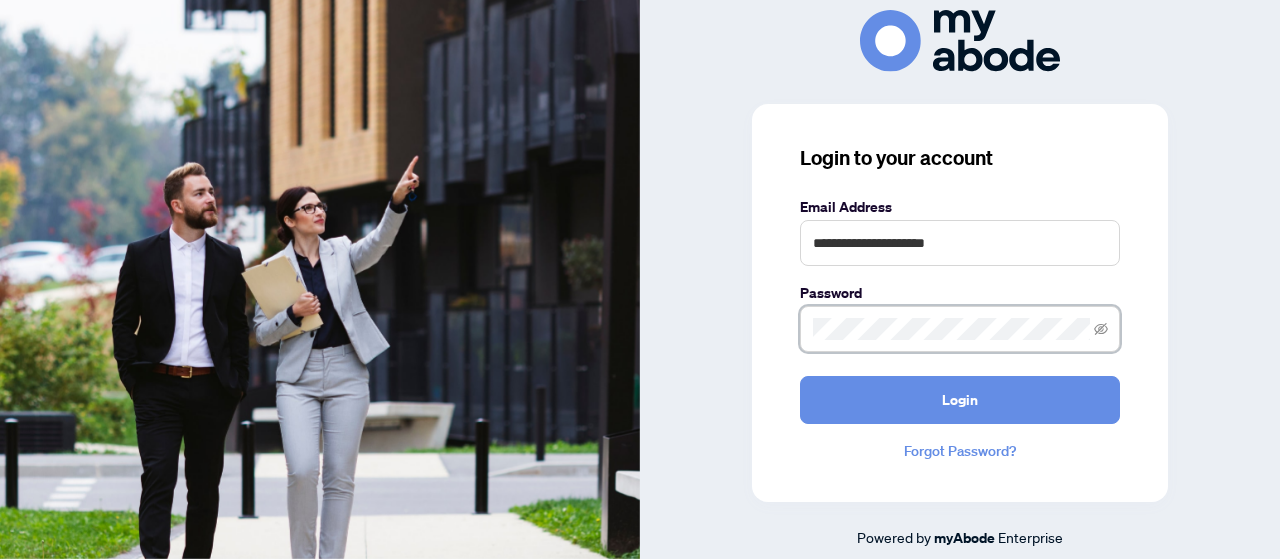 click on "Login" at bounding box center [960, 400] 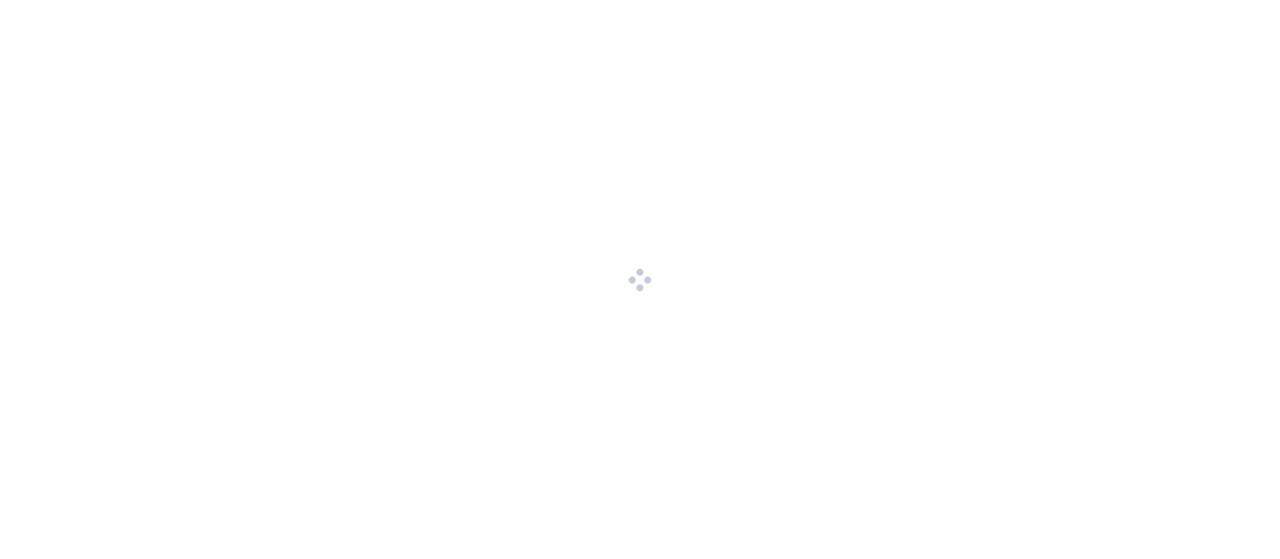 scroll, scrollTop: 0, scrollLeft: 0, axis: both 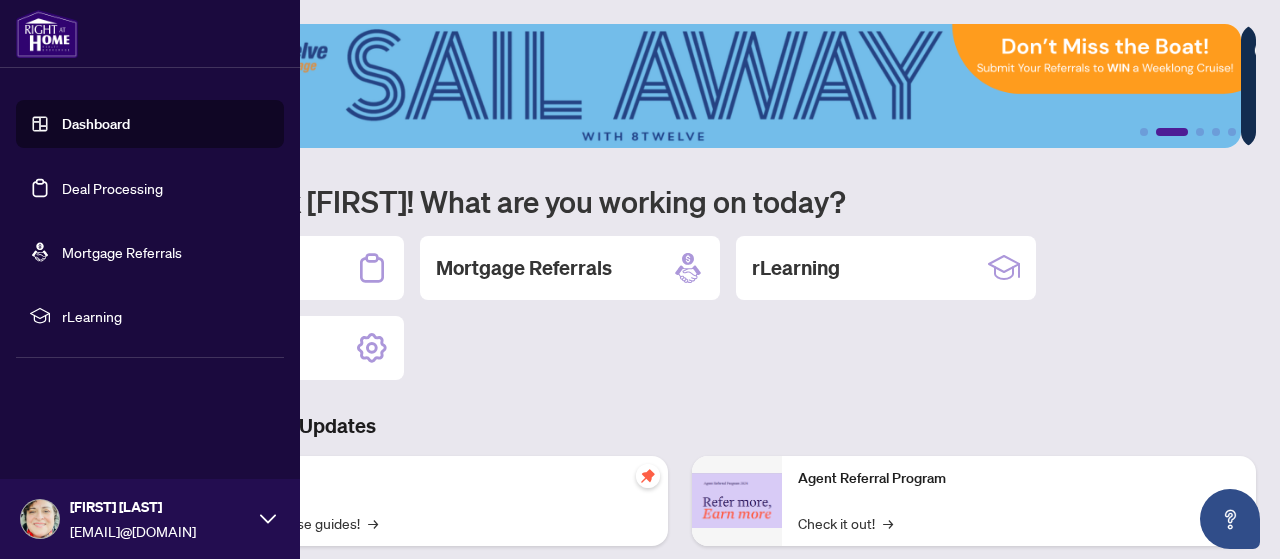 click on "Deal Processing" at bounding box center [112, 188] 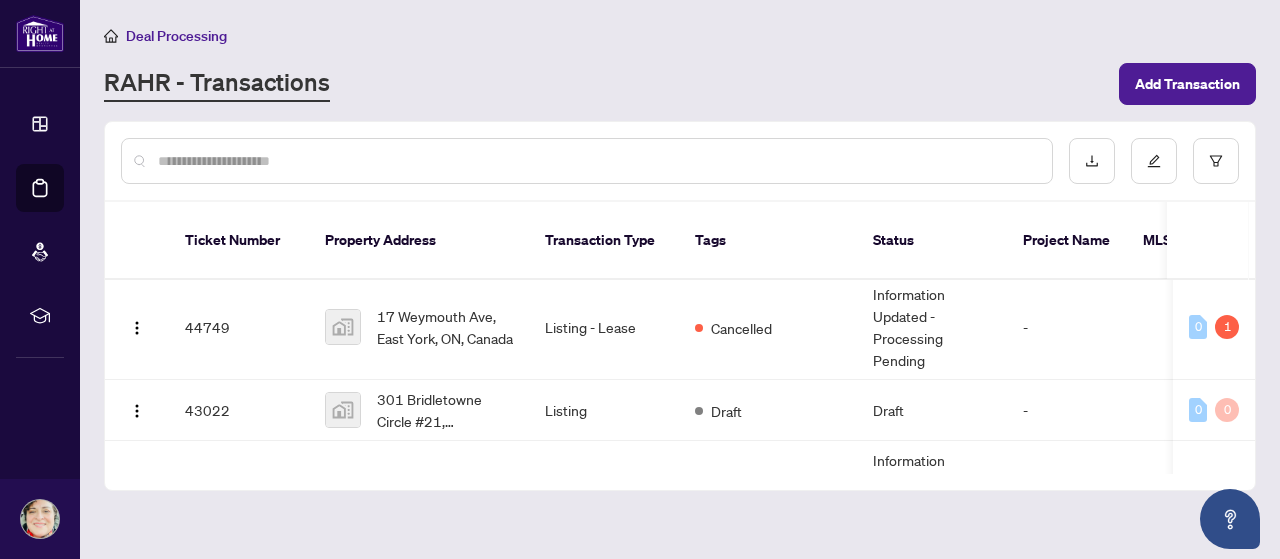 scroll, scrollTop: 78, scrollLeft: 0, axis: vertical 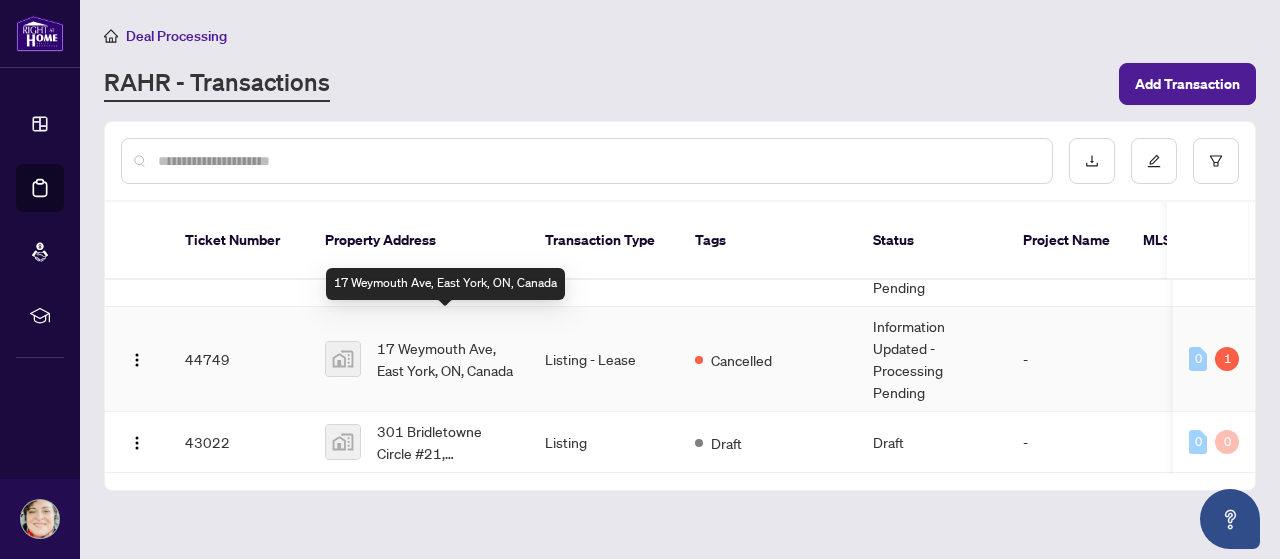 click on "17 Weymouth Ave, East York, ON, Canada" at bounding box center (445, 359) 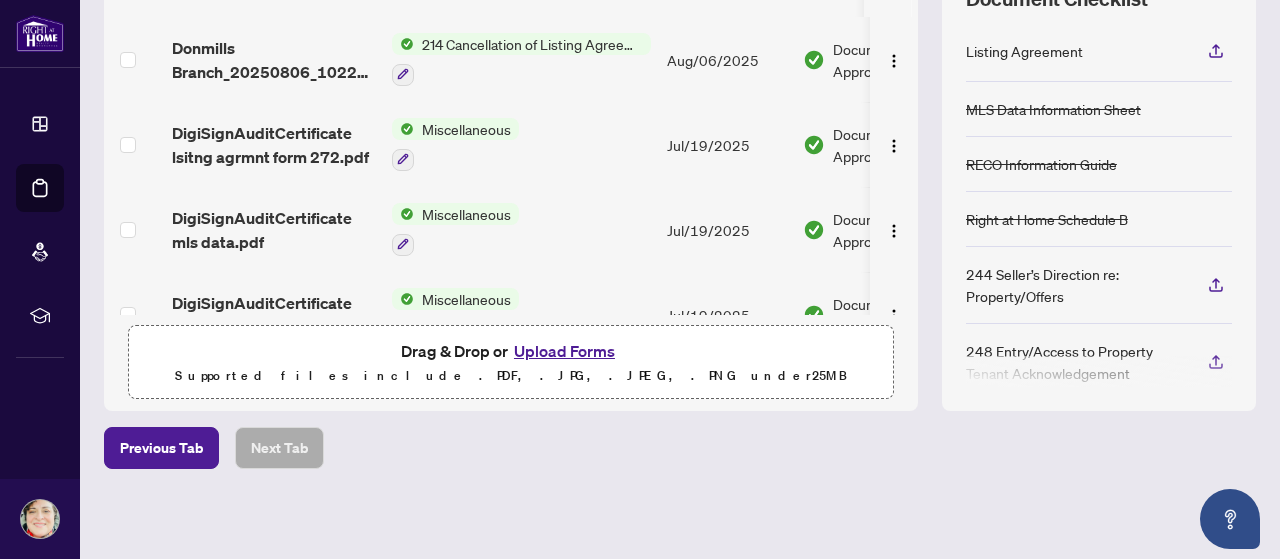 scroll, scrollTop: 312, scrollLeft: 0, axis: vertical 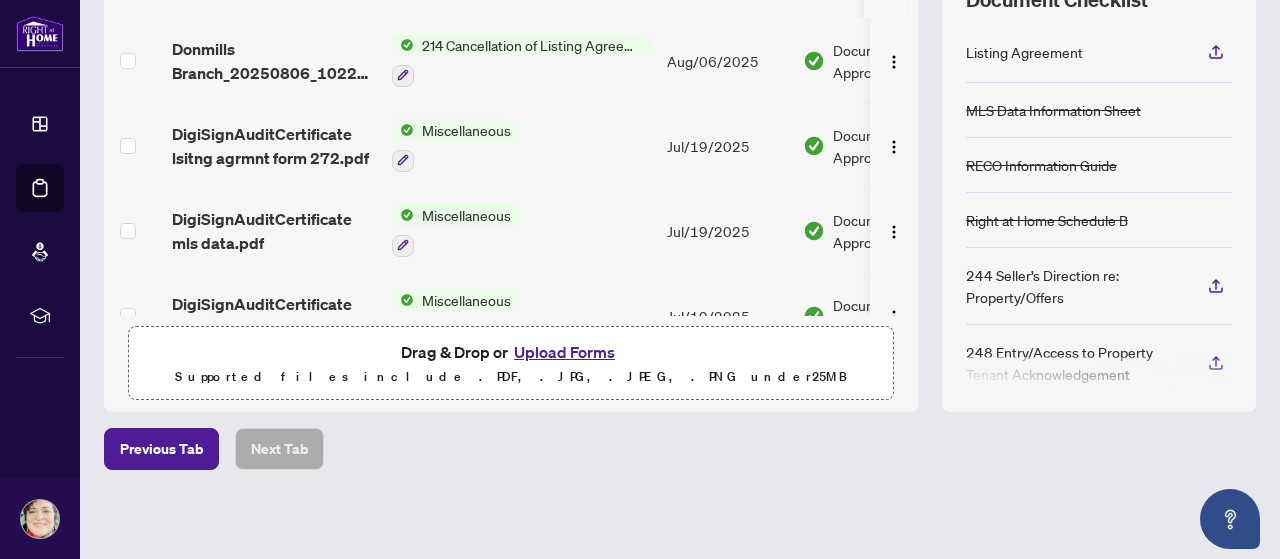 click on "Upload Forms" at bounding box center [564, 352] 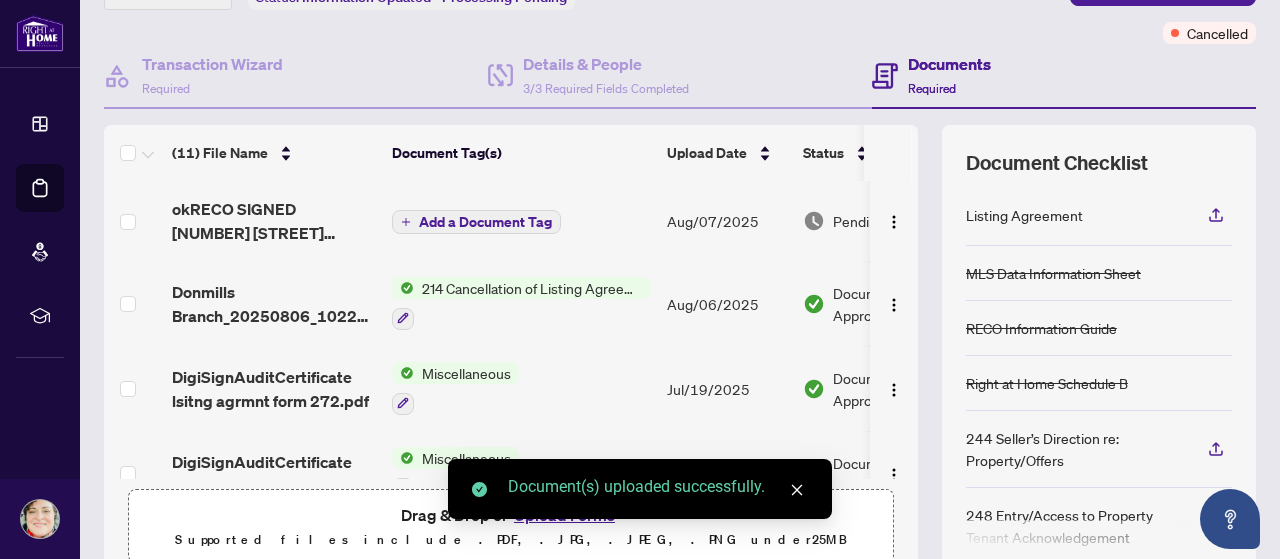 scroll, scrollTop: 0, scrollLeft: 0, axis: both 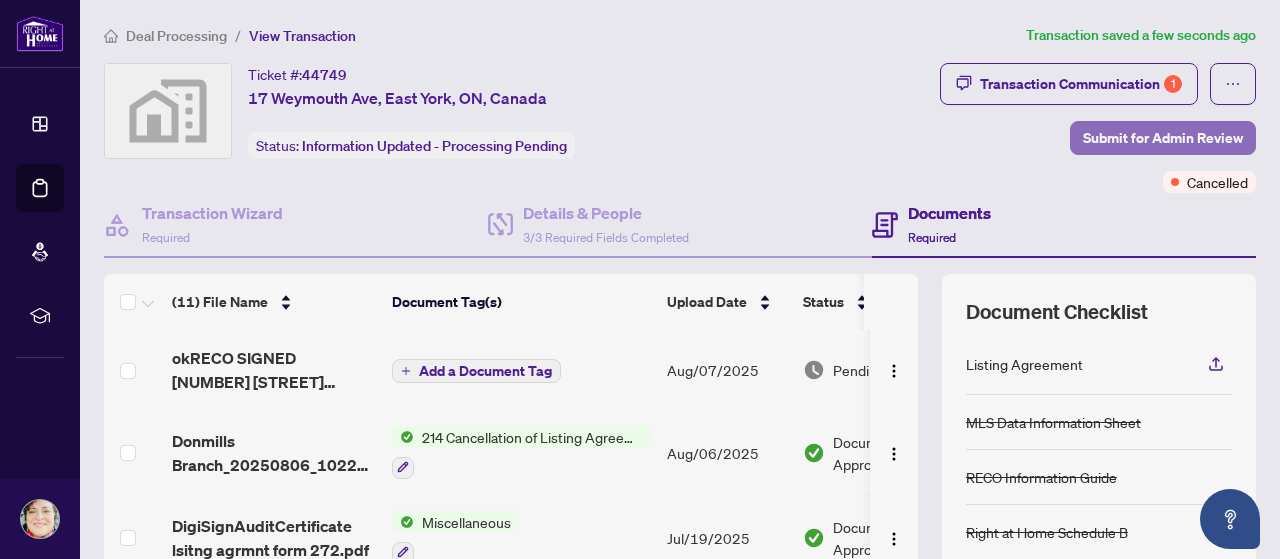 click on "Submit for Admin Review" at bounding box center (1163, 138) 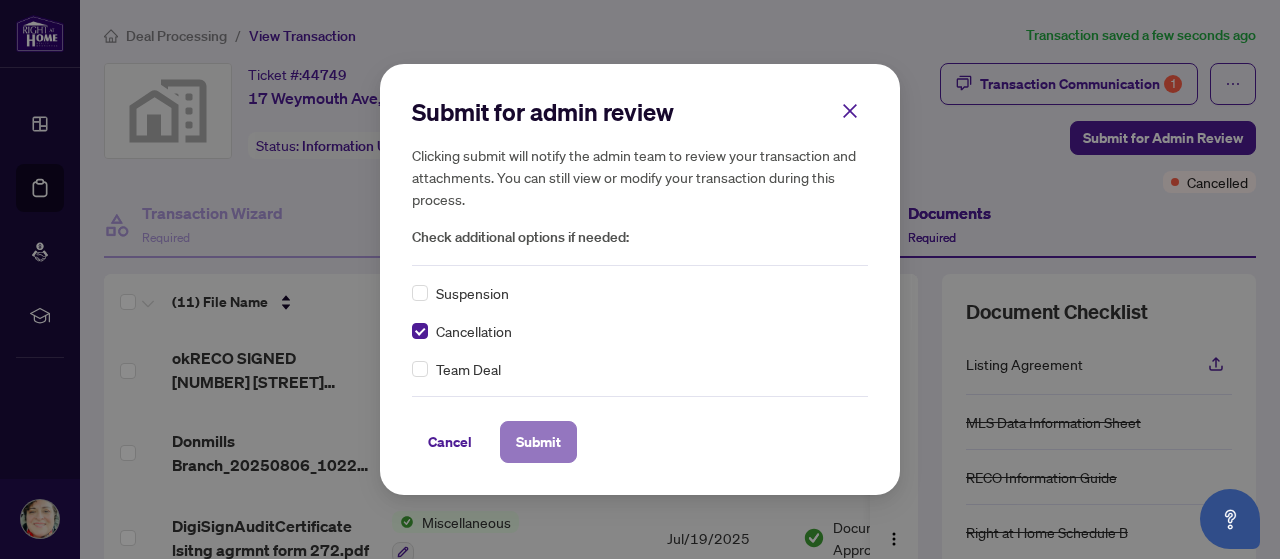 click on "Submit" at bounding box center (538, 442) 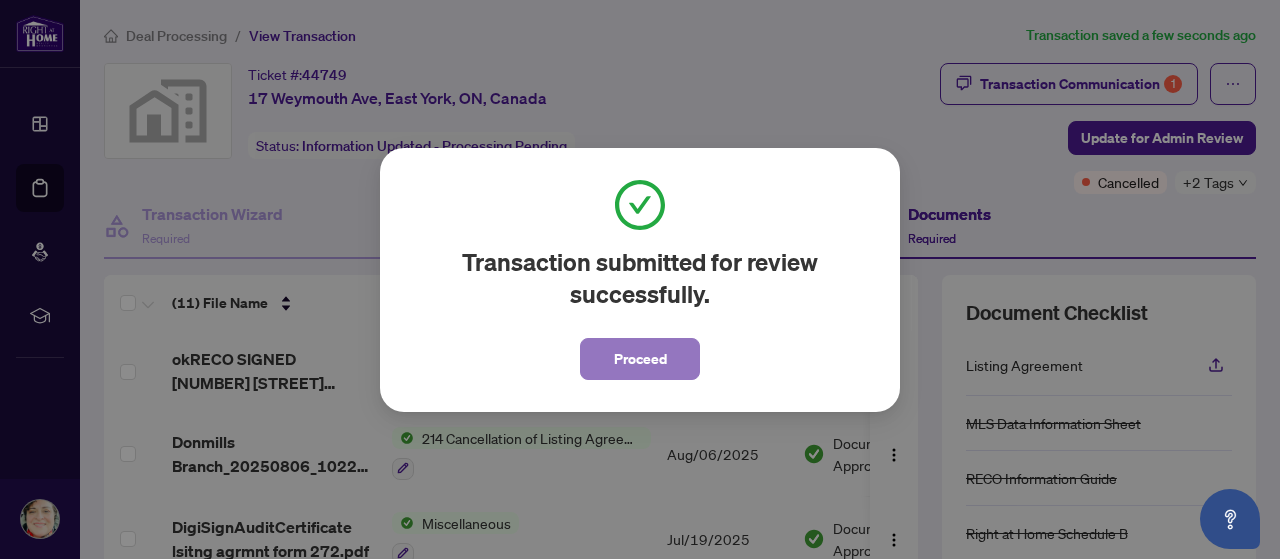 drag, startPoint x: 654, startPoint y: 360, endPoint x: 664, endPoint y: 322, distance: 39.293766 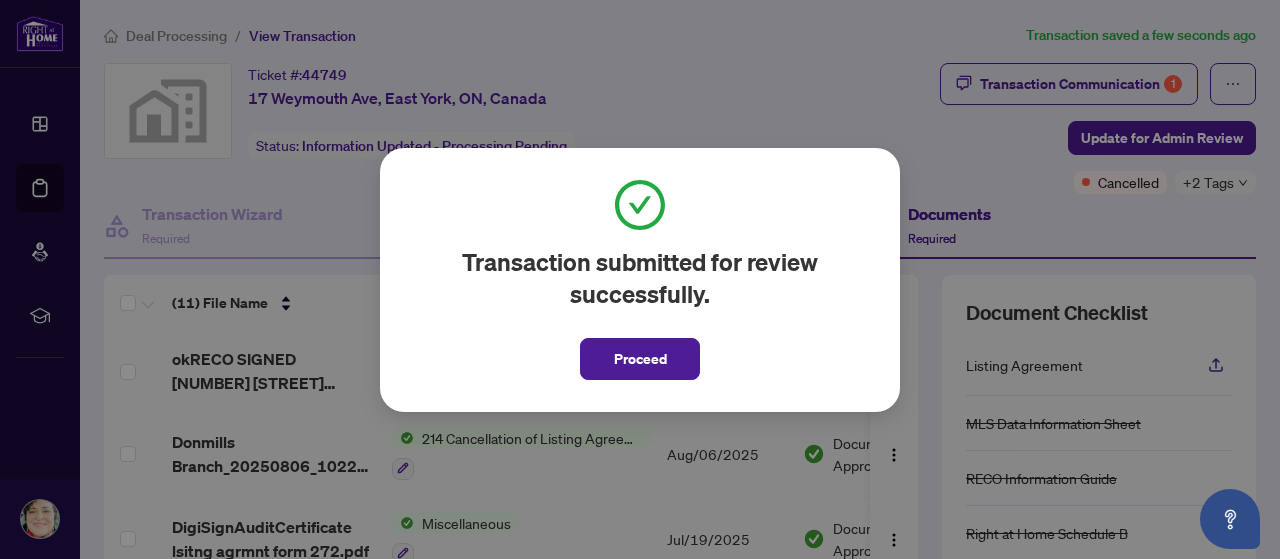 click on "Proceed" at bounding box center [640, 359] 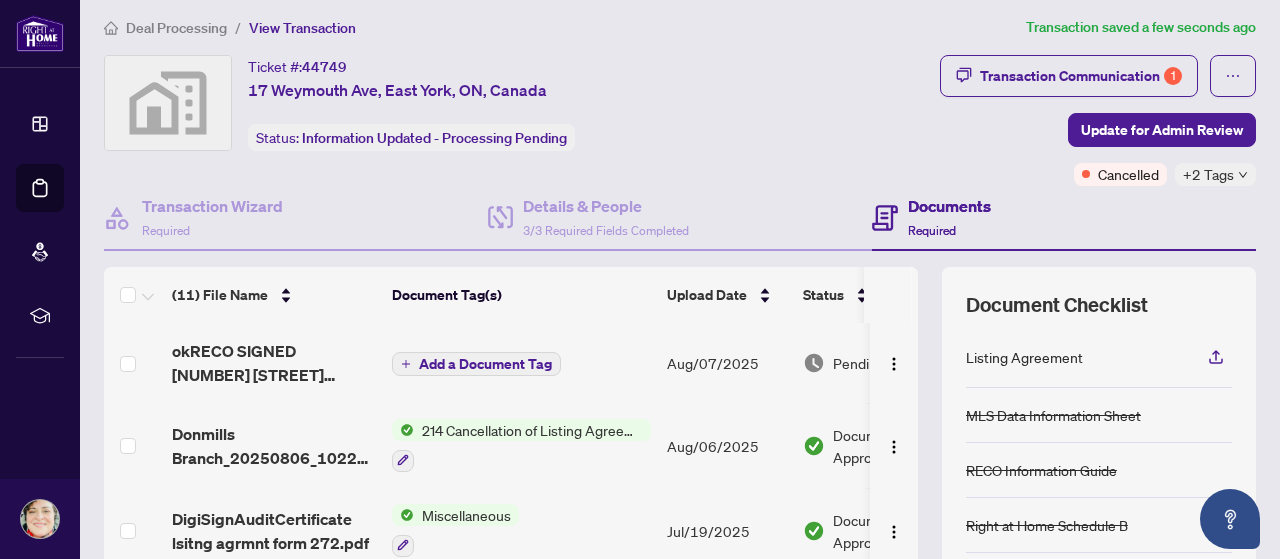 scroll, scrollTop: 0, scrollLeft: 0, axis: both 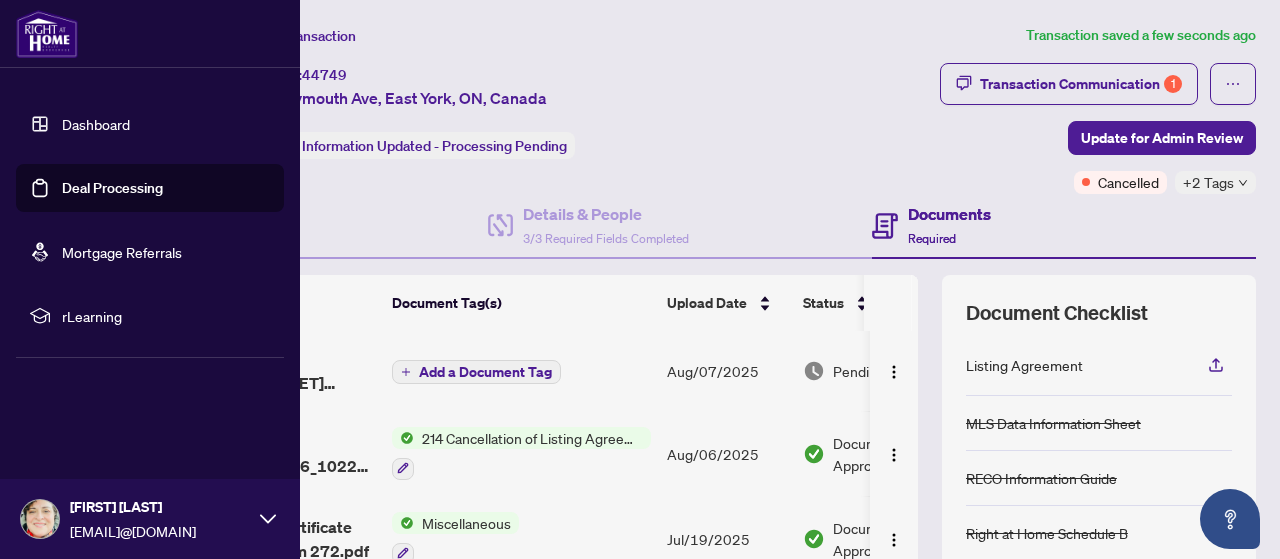 click on "Deal Processing" at bounding box center (112, 188) 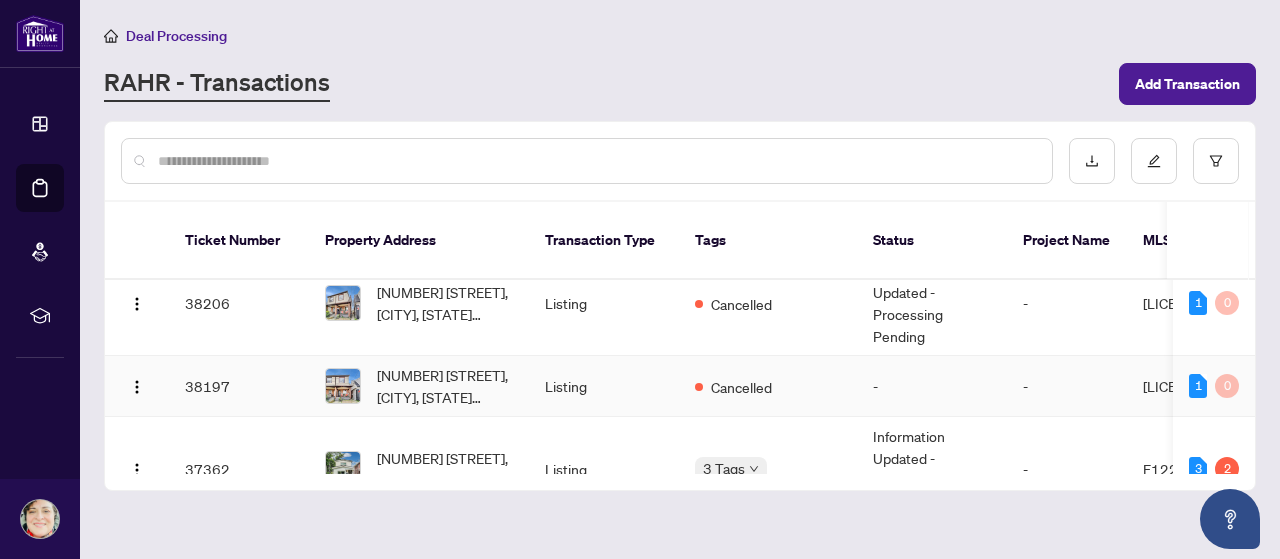 scroll, scrollTop: 200, scrollLeft: 0, axis: vertical 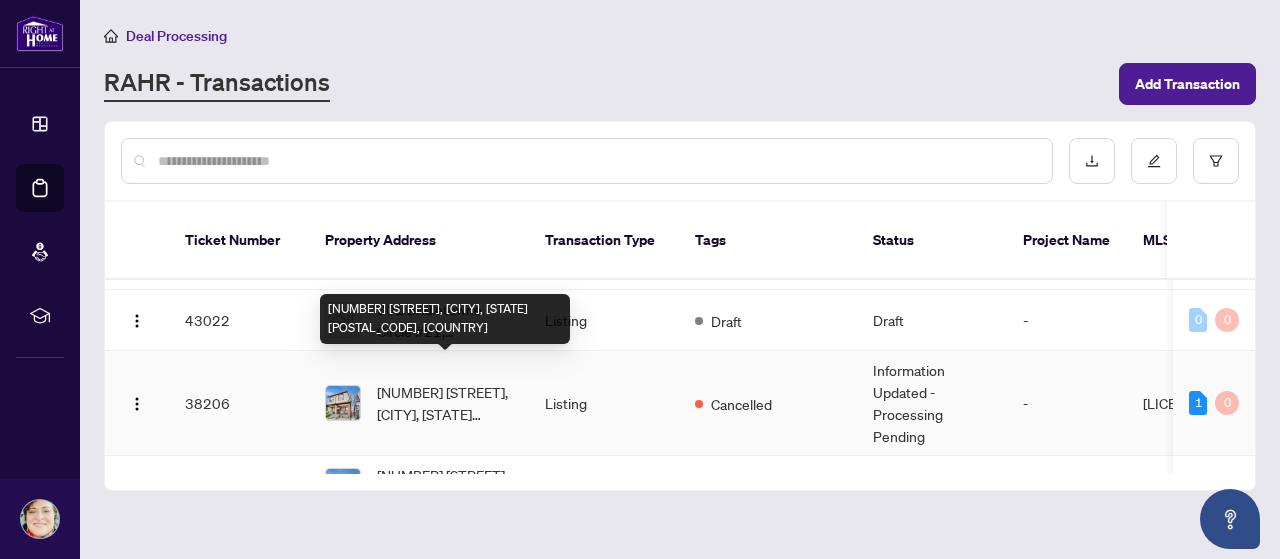 click on "[NUMBER] [STREET], [CITY], [STATE] [POSTAL_CODE], [COUNTRY]" at bounding box center [445, 403] 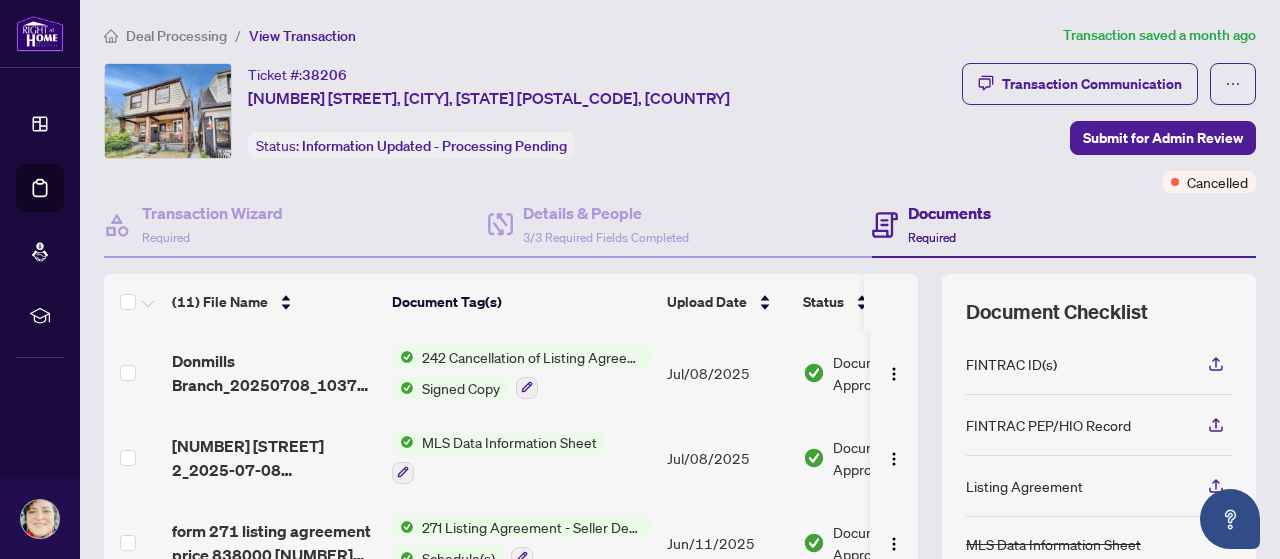 scroll, scrollTop: 220, scrollLeft: 0, axis: vertical 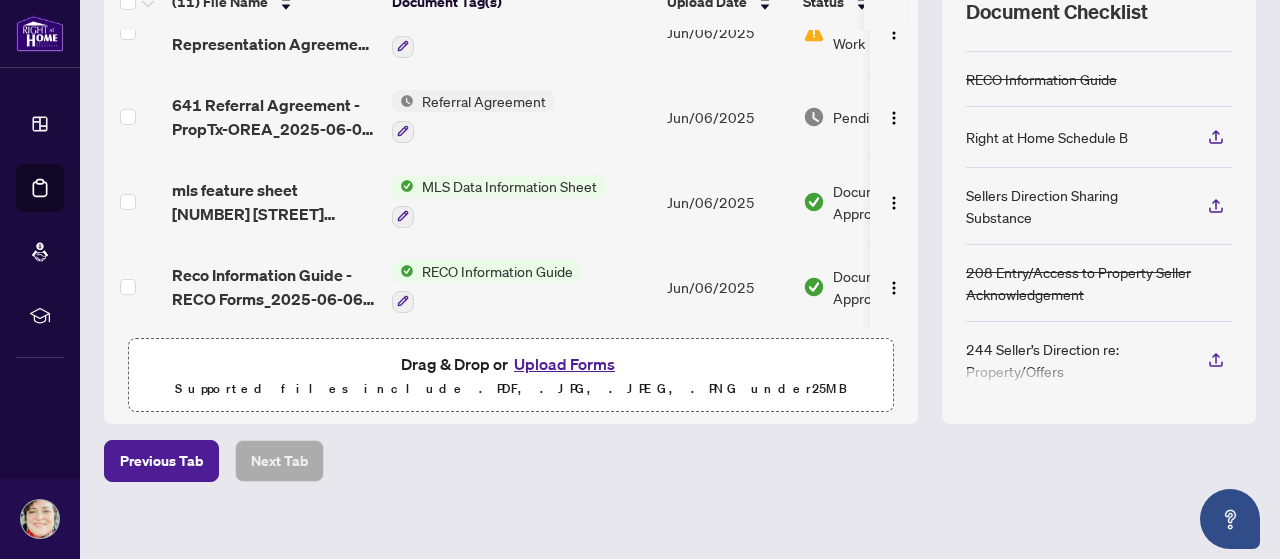 drag, startPoint x: 645, startPoint y: 317, endPoint x: 768, endPoint y: 333, distance: 124.036285 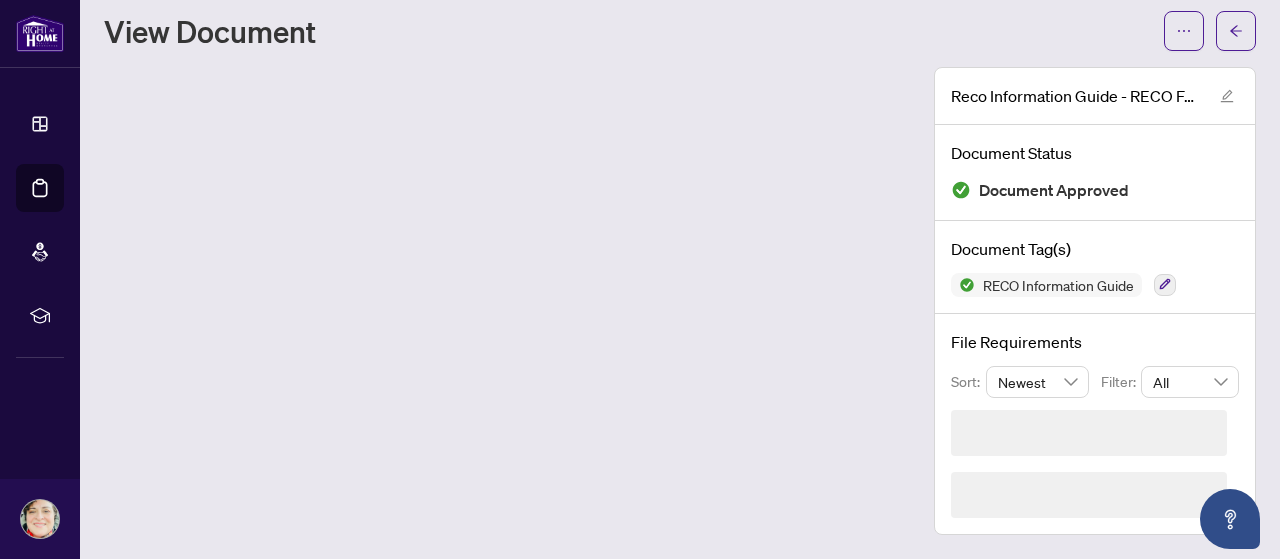 scroll, scrollTop: 0, scrollLeft: 0, axis: both 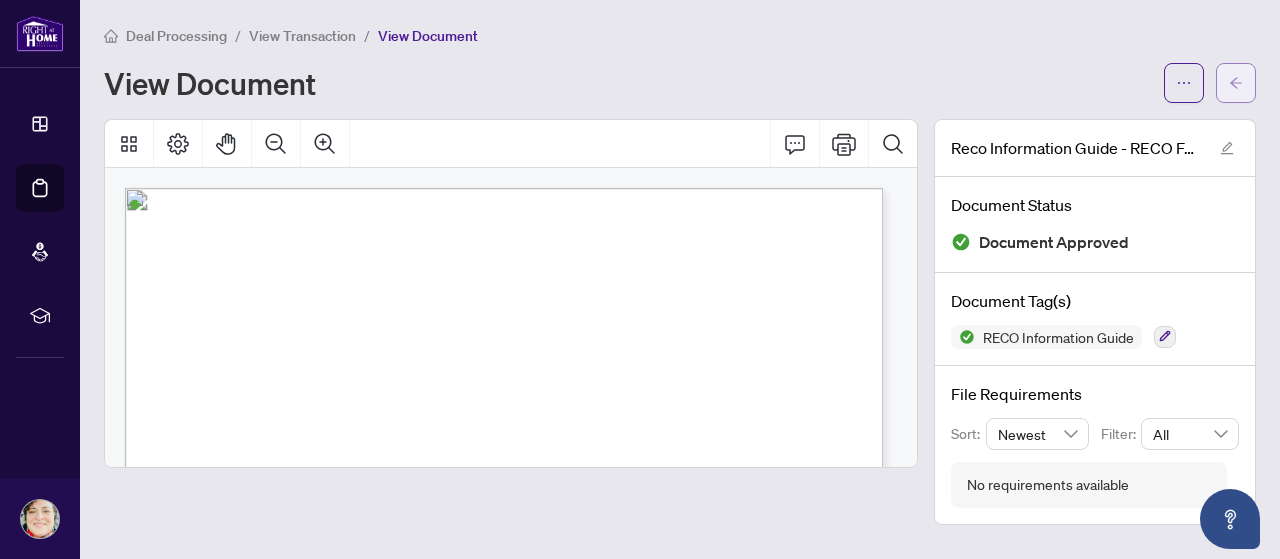 click 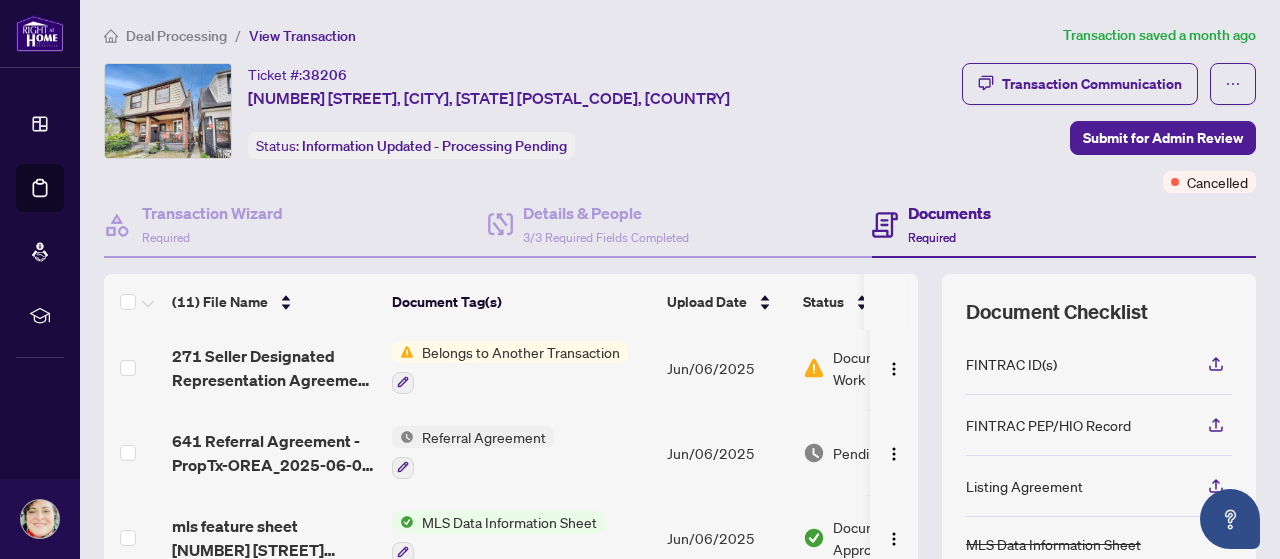 scroll, scrollTop: 636, scrollLeft: 0, axis: vertical 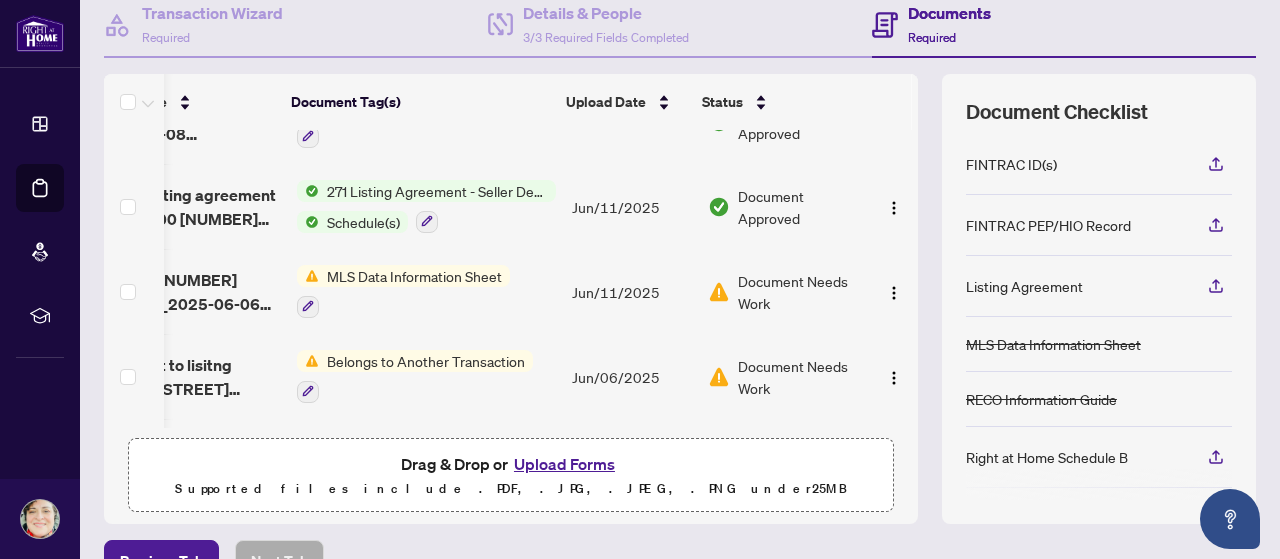 drag, startPoint x: 385, startPoint y: 417, endPoint x: 207, endPoint y: 447, distance: 180.51039 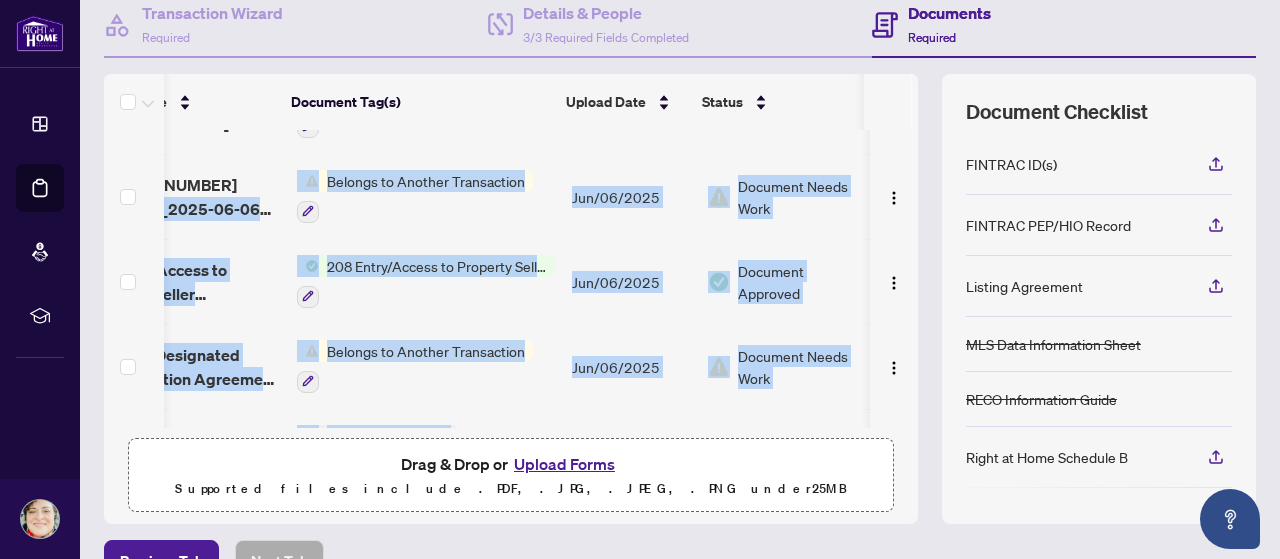 scroll, scrollTop: 636, scrollLeft: 0, axis: vertical 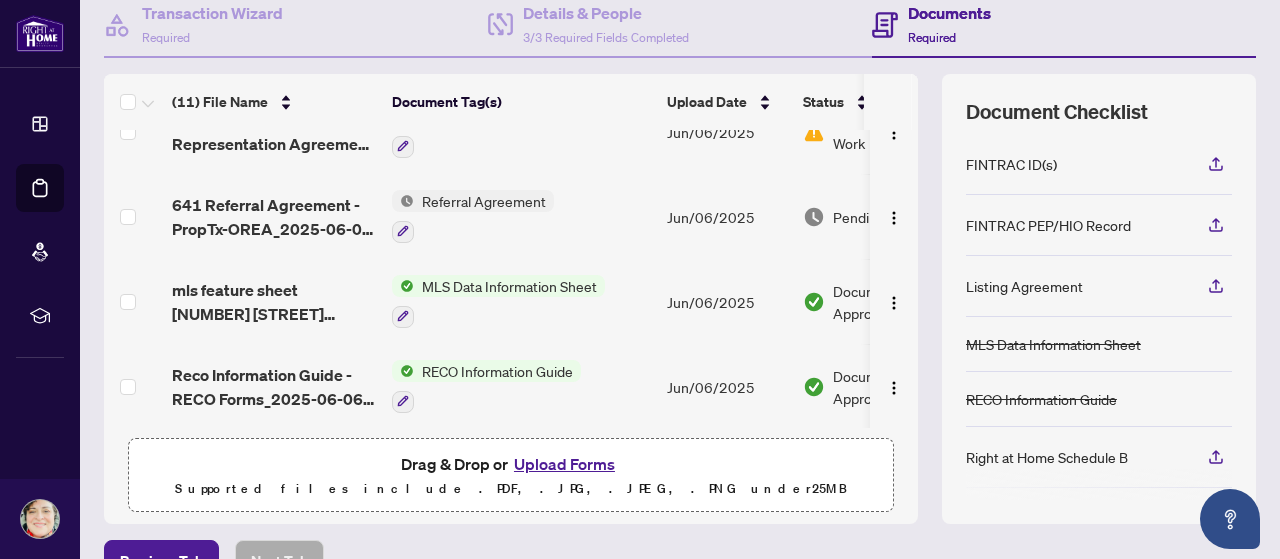 drag, startPoint x: 220, startPoint y: 415, endPoint x: 83, endPoint y: 439, distance: 139.0863 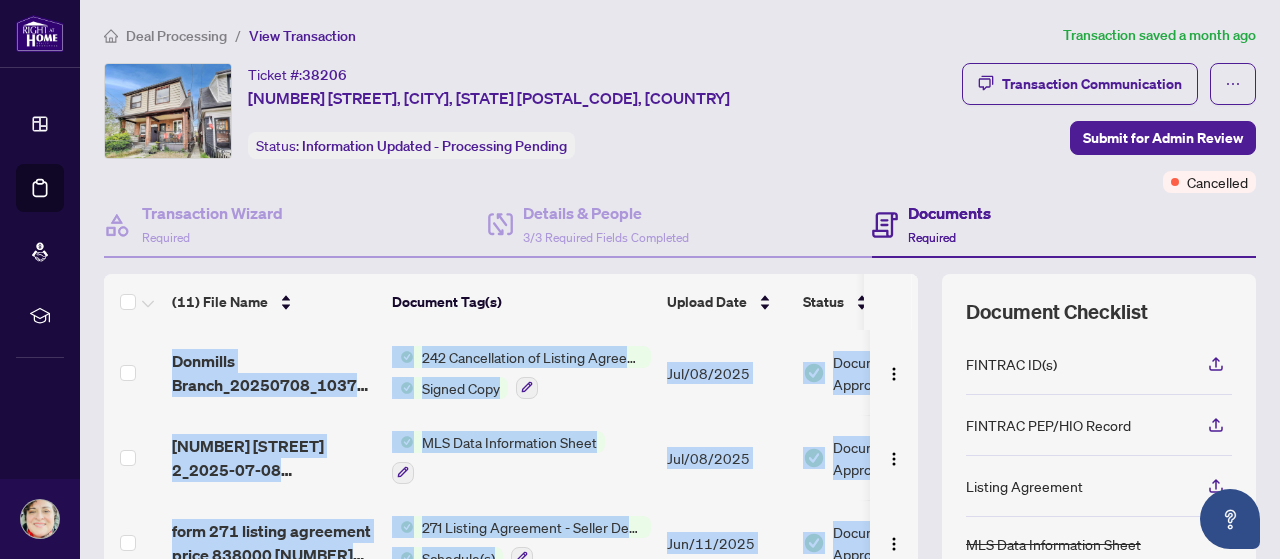 click on "242 Cancellation of Listing Agreement - Authority to Offer for Sale Signed Copy" at bounding box center [521, 372] 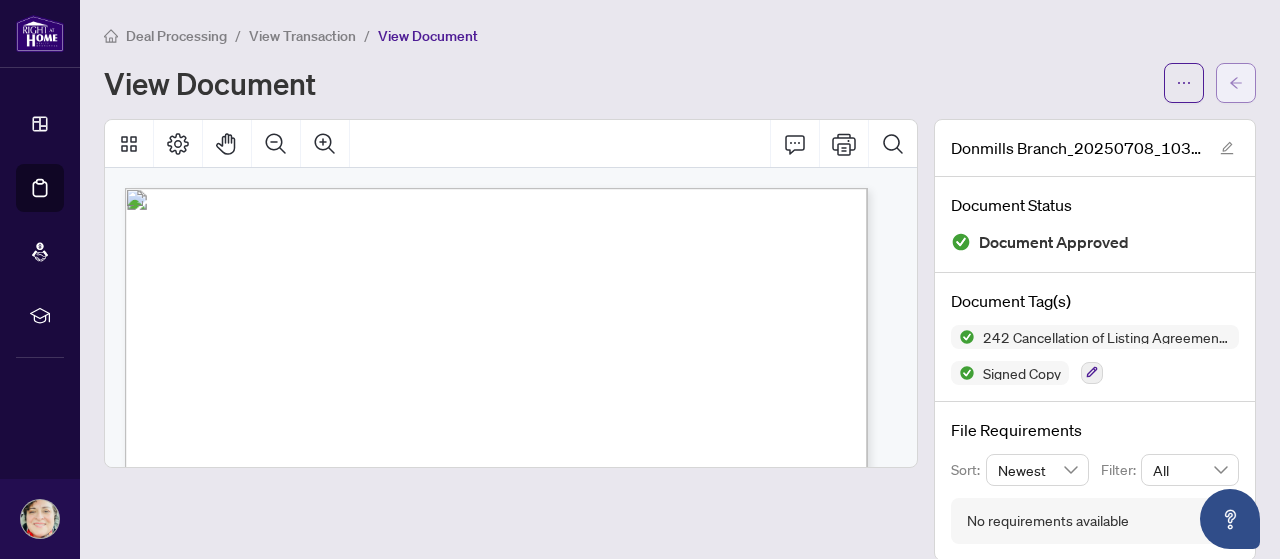 click 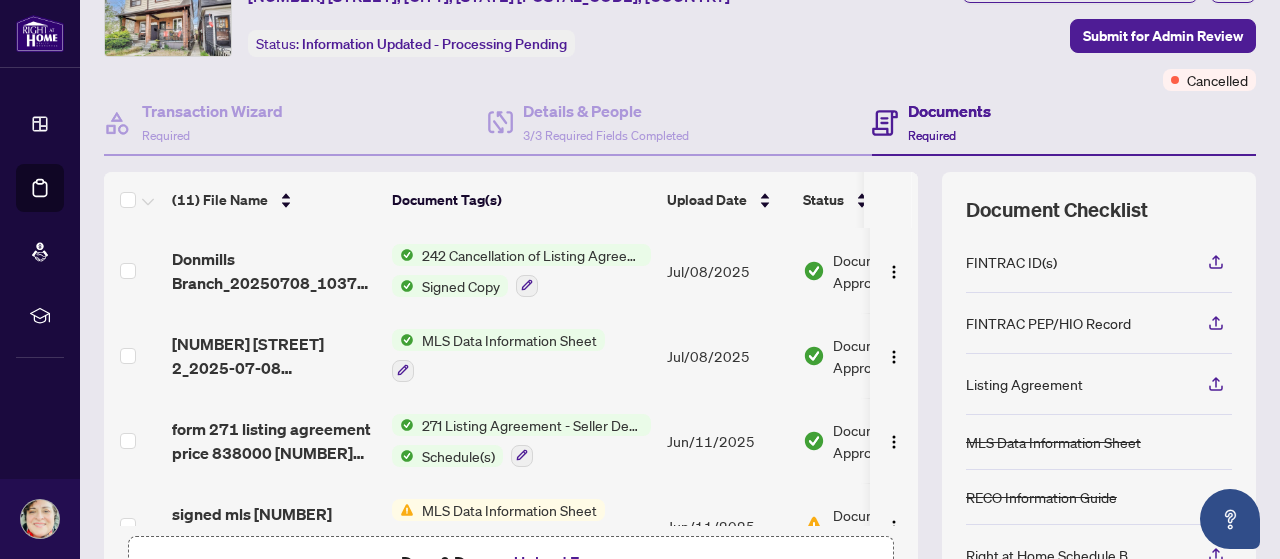 scroll, scrollTop: 0, scrollLeft: 0, axis: both 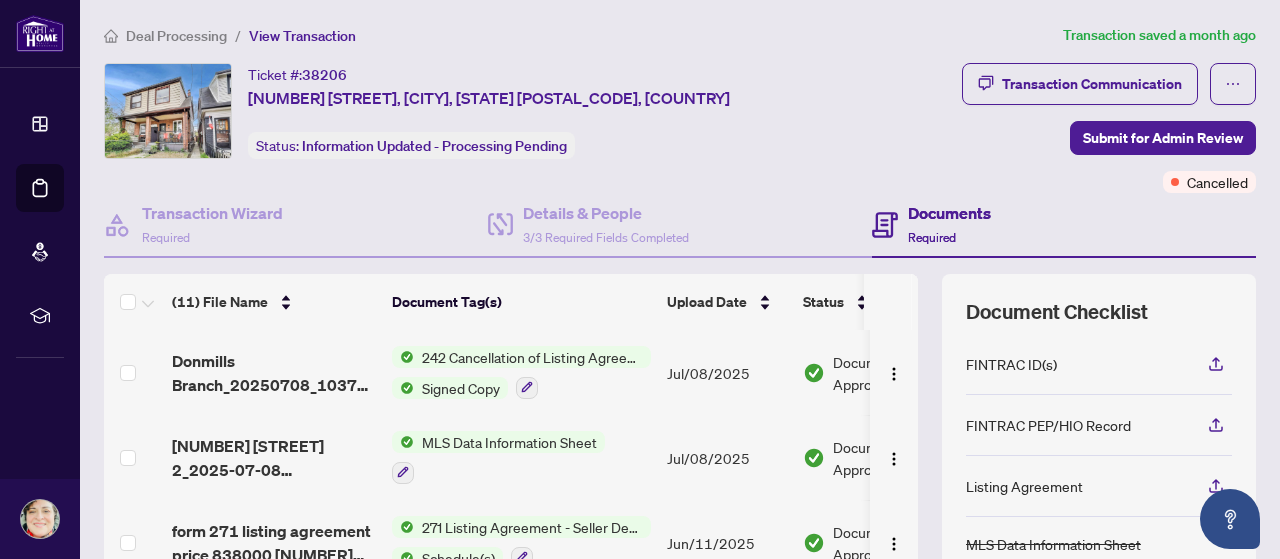 click on "Ticket #:  38206 [NUMBER] [STREET], [CITY], [STATE] [POSTAL_CODE], [COUNTRY] Status:   Information Updated - Processing Pending" at bounding box center [473, 128] 